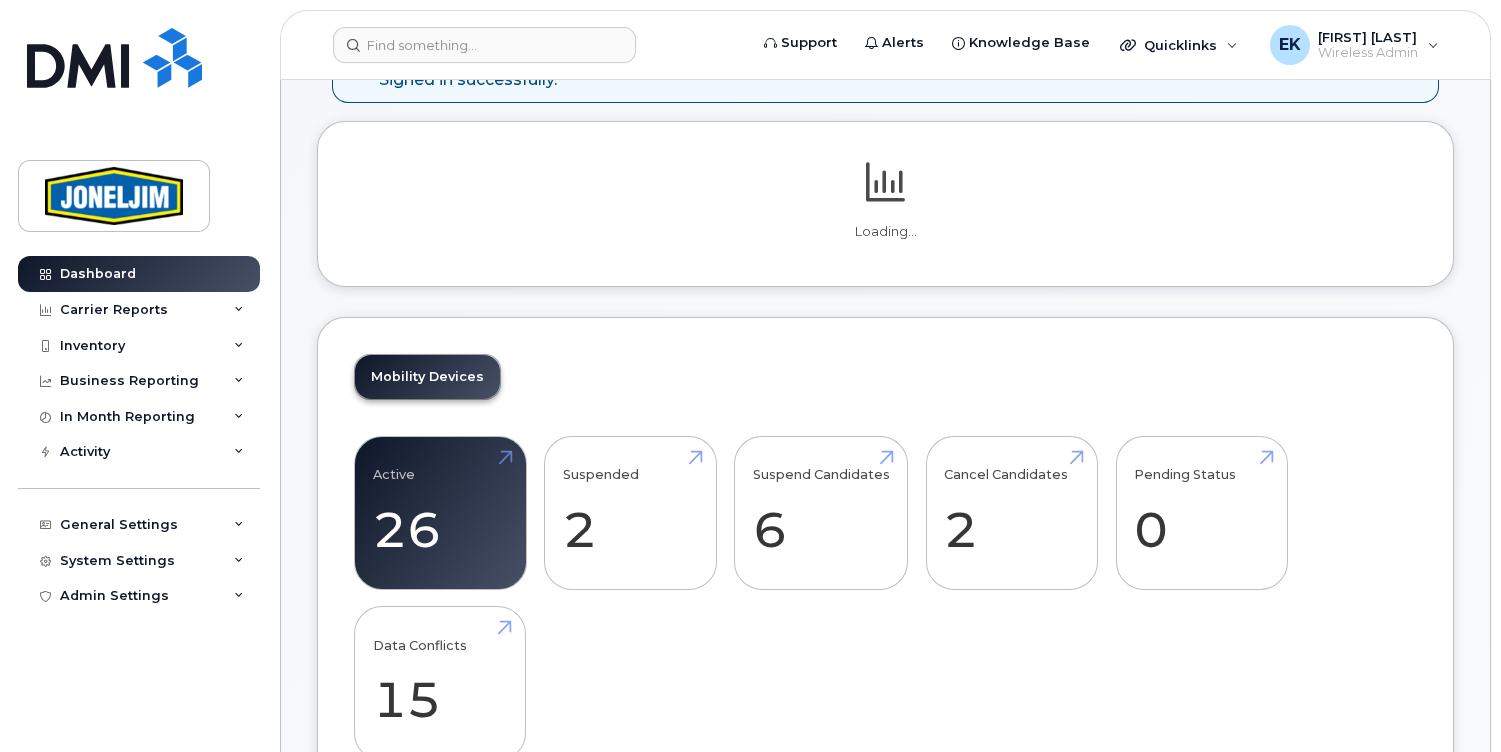 scroll, scrollTop: 148, scrollLeft: 0, axis: vertical 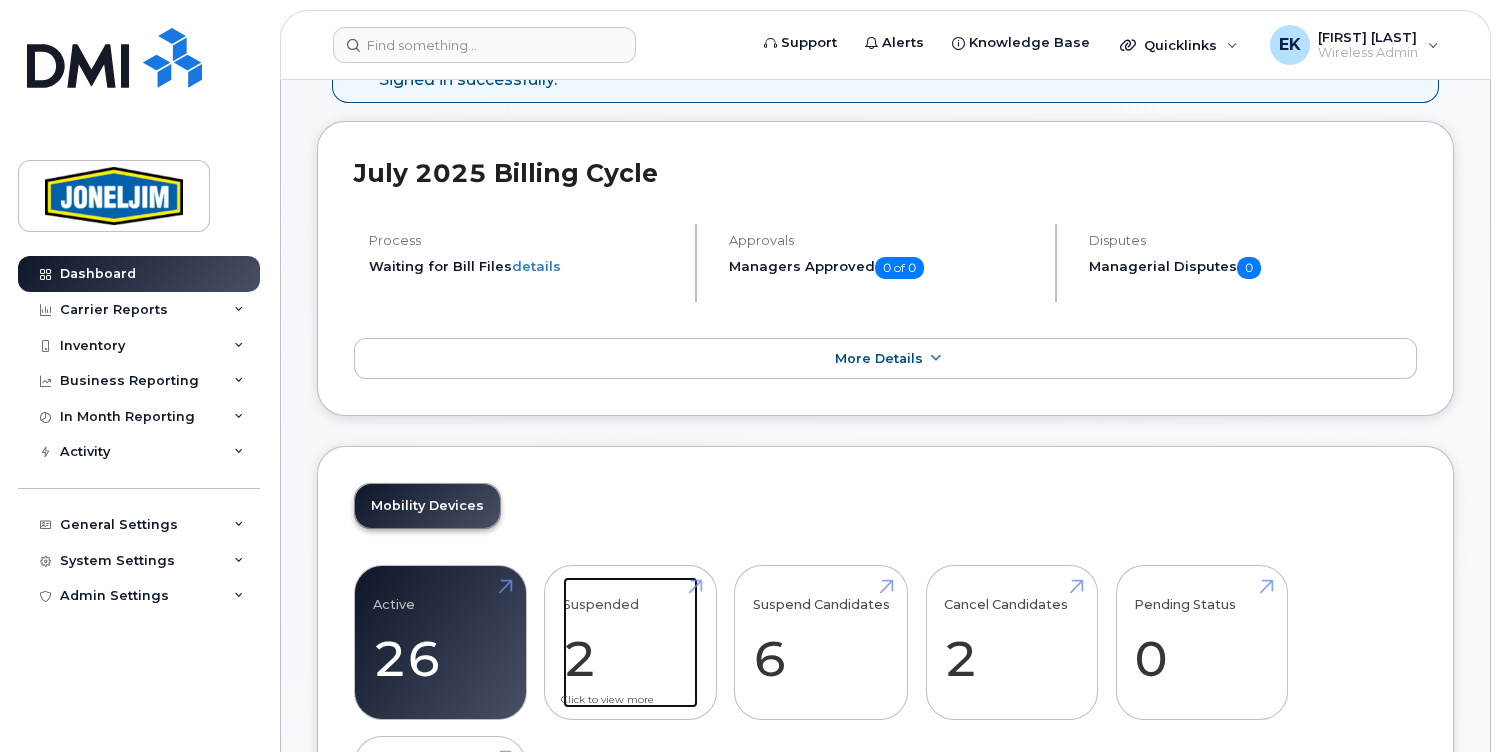 click on "Suspended
2" at bounding box center (630, 643) 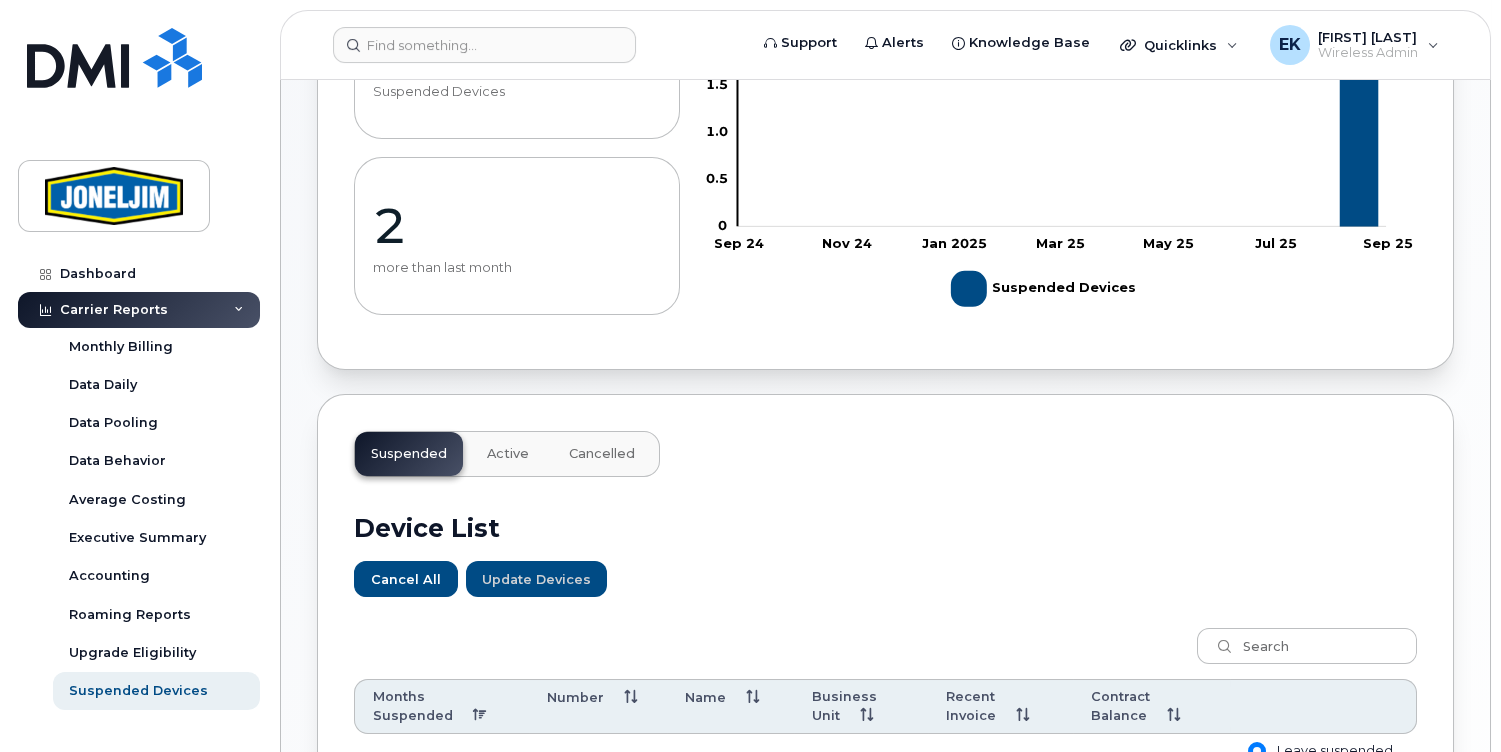 scroll, scrollTop: 0, scrollLeft: 0, axis: both 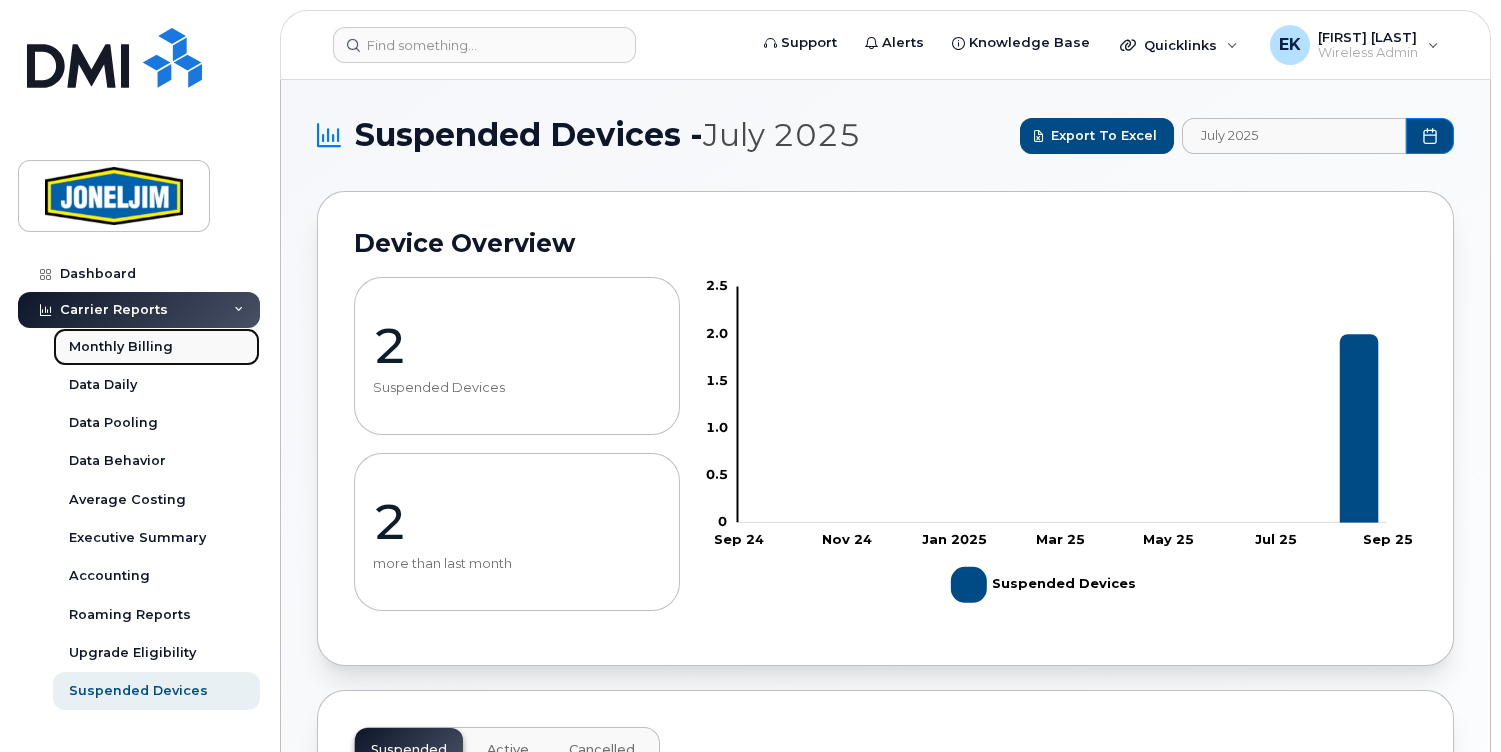 click on "Monthly Billing" 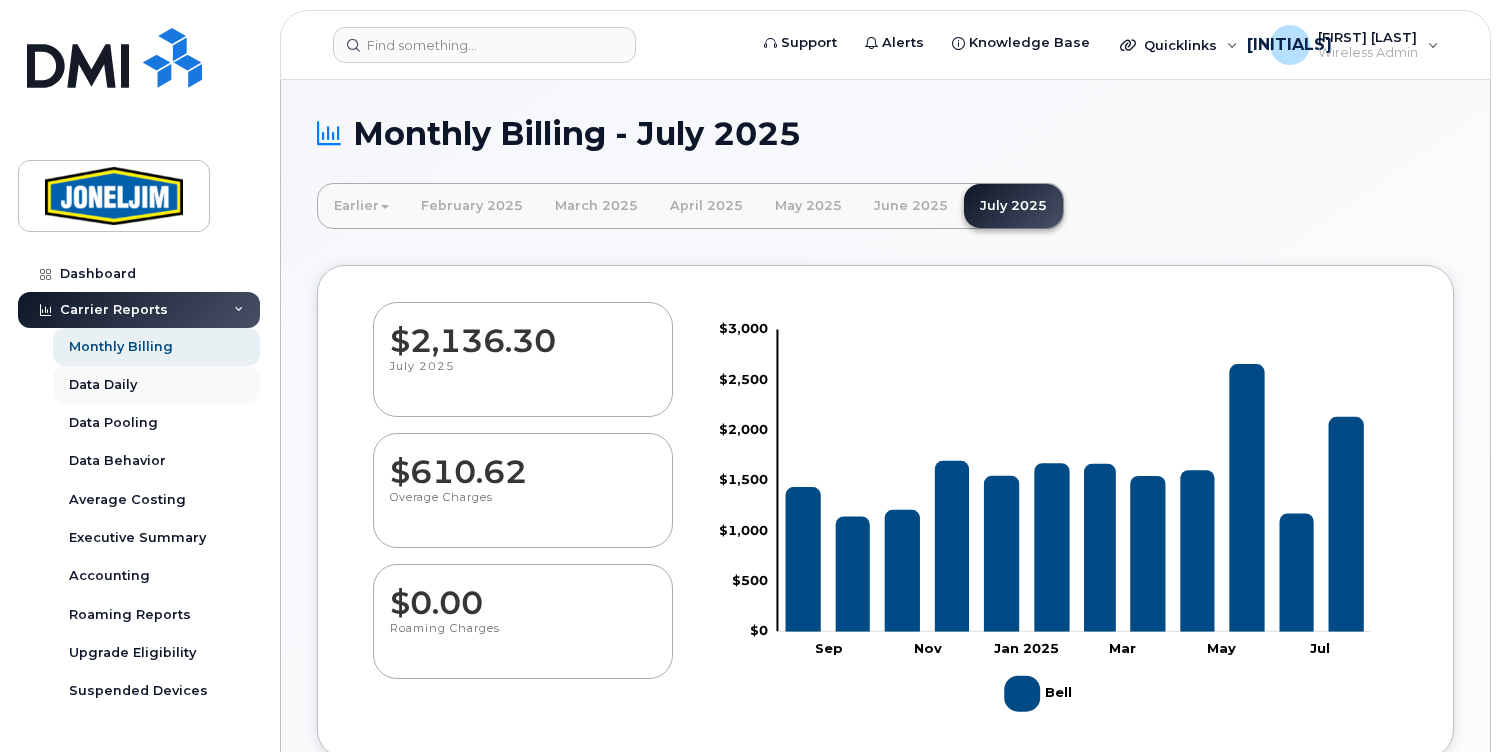 scroll, scrollTop: 0, scrollLeft: 0, axis: both 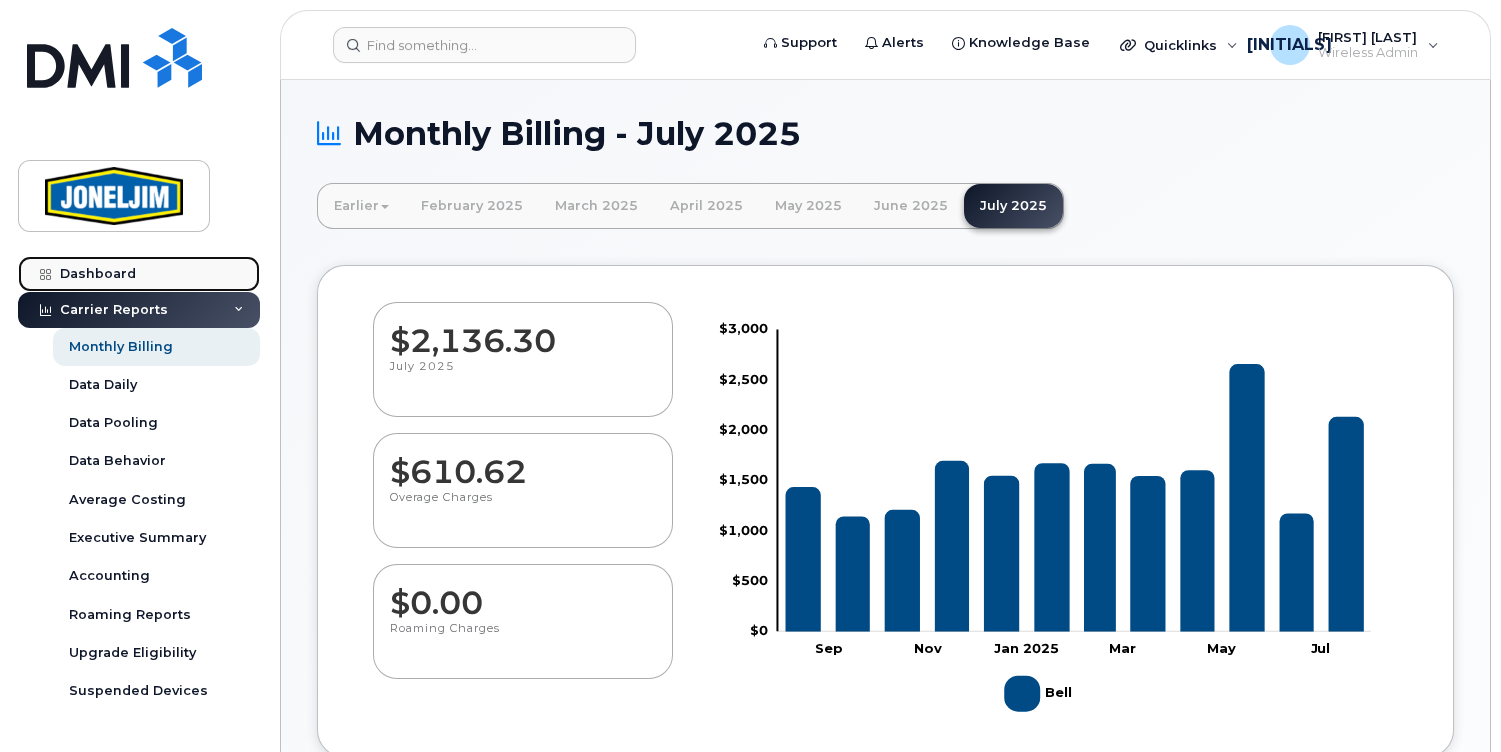 click on "Dashboard" 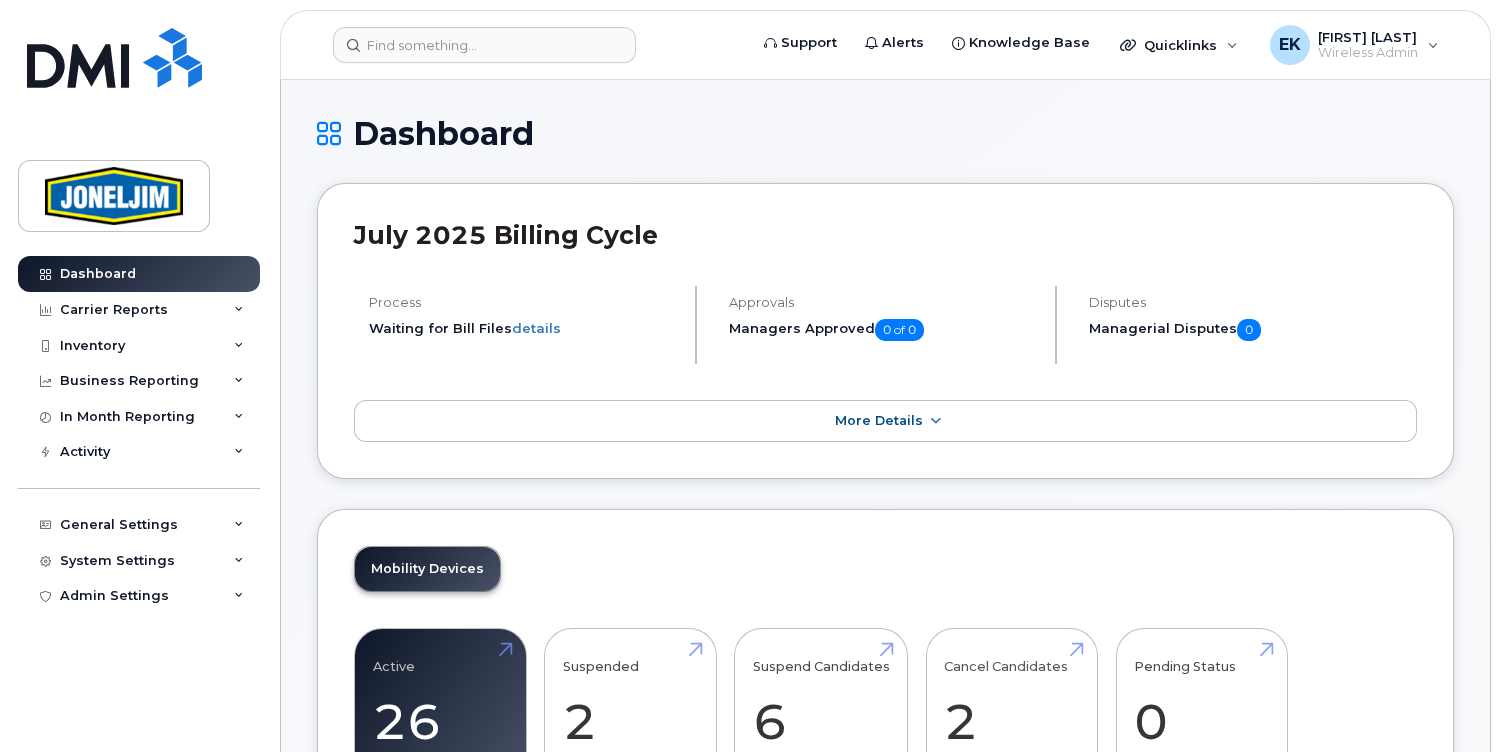 scroll, scrollTop: 296, scrollLeft: 0, axis: vertical 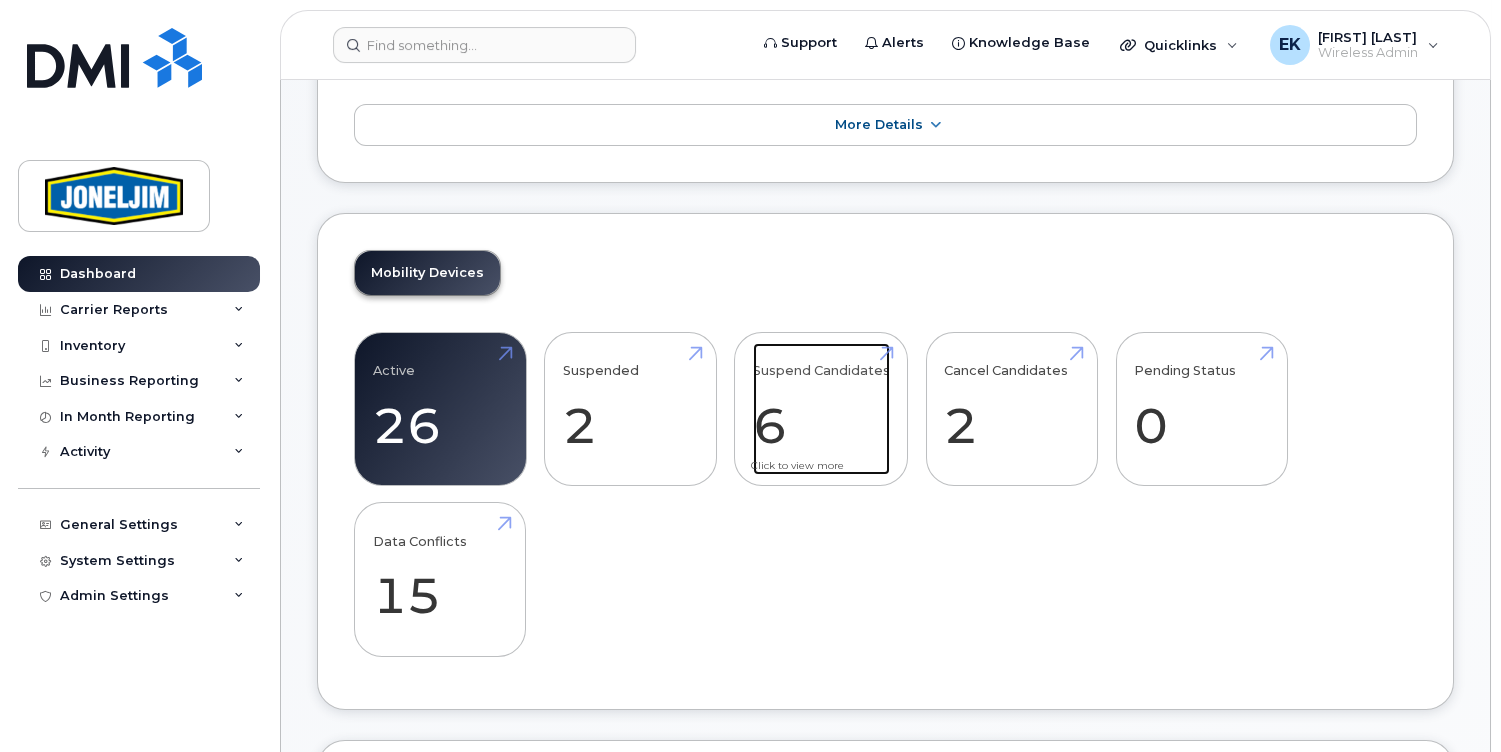 click on "Suspend Candidates
6" at bounding box center (821, 409) 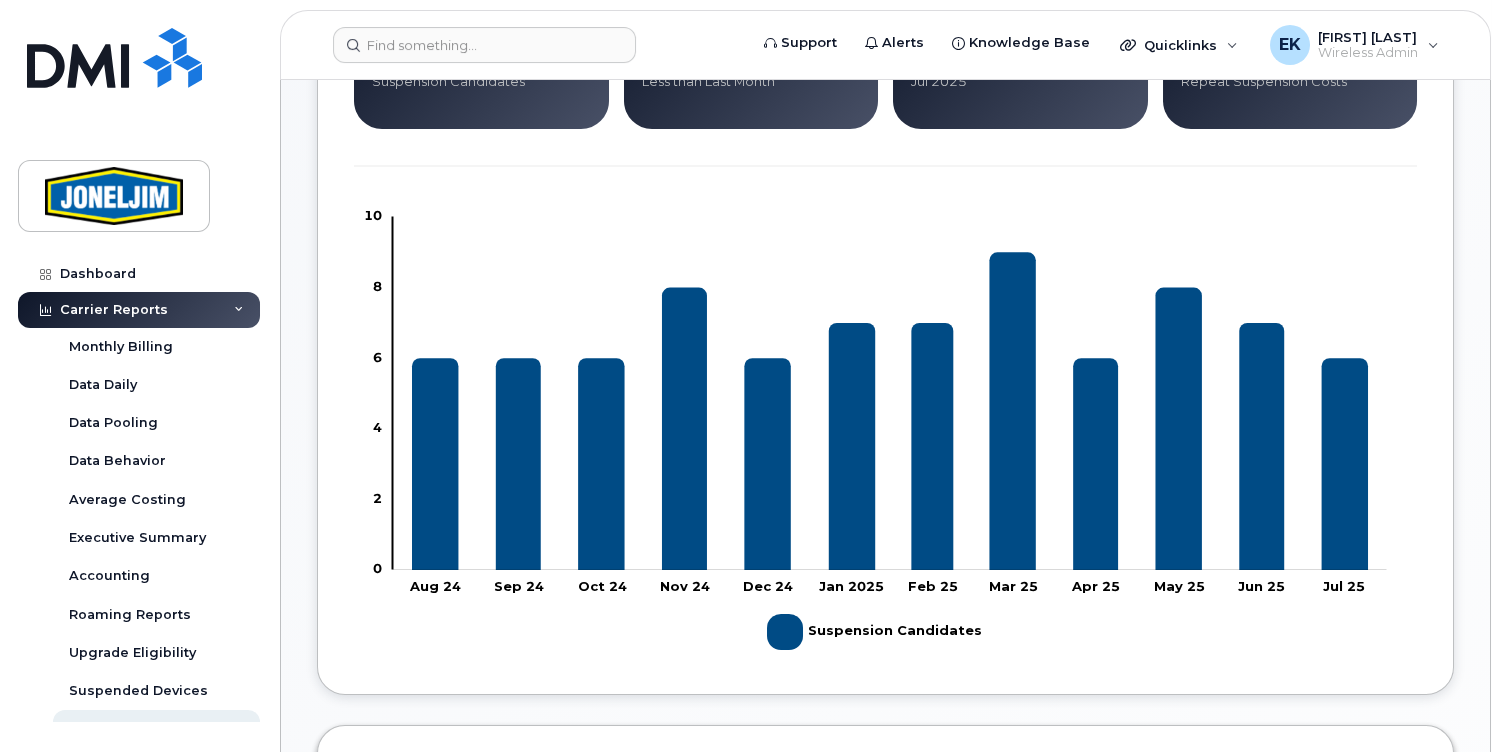 scroll, scrollTop: 0, scrollLeft: 0, axis: both 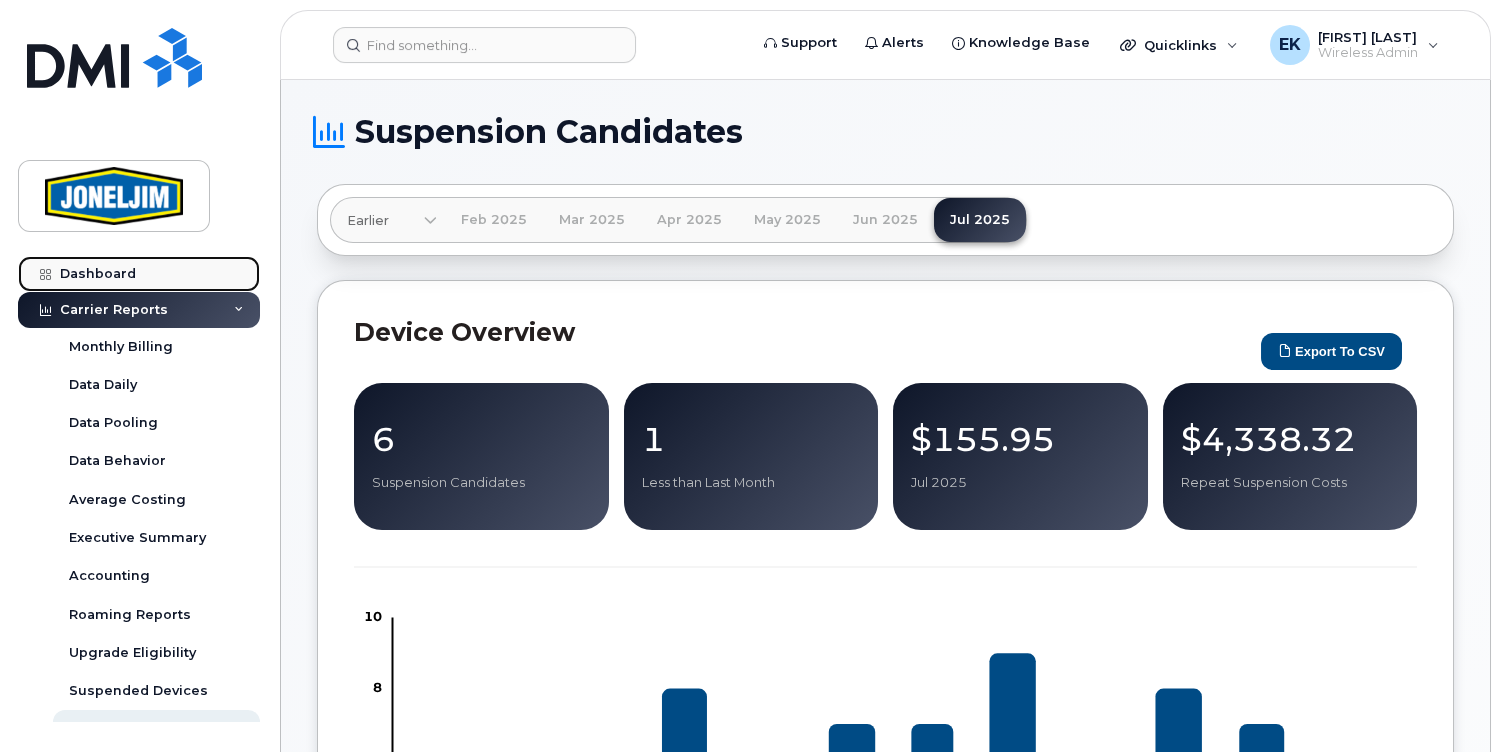 click on "Dashboard" 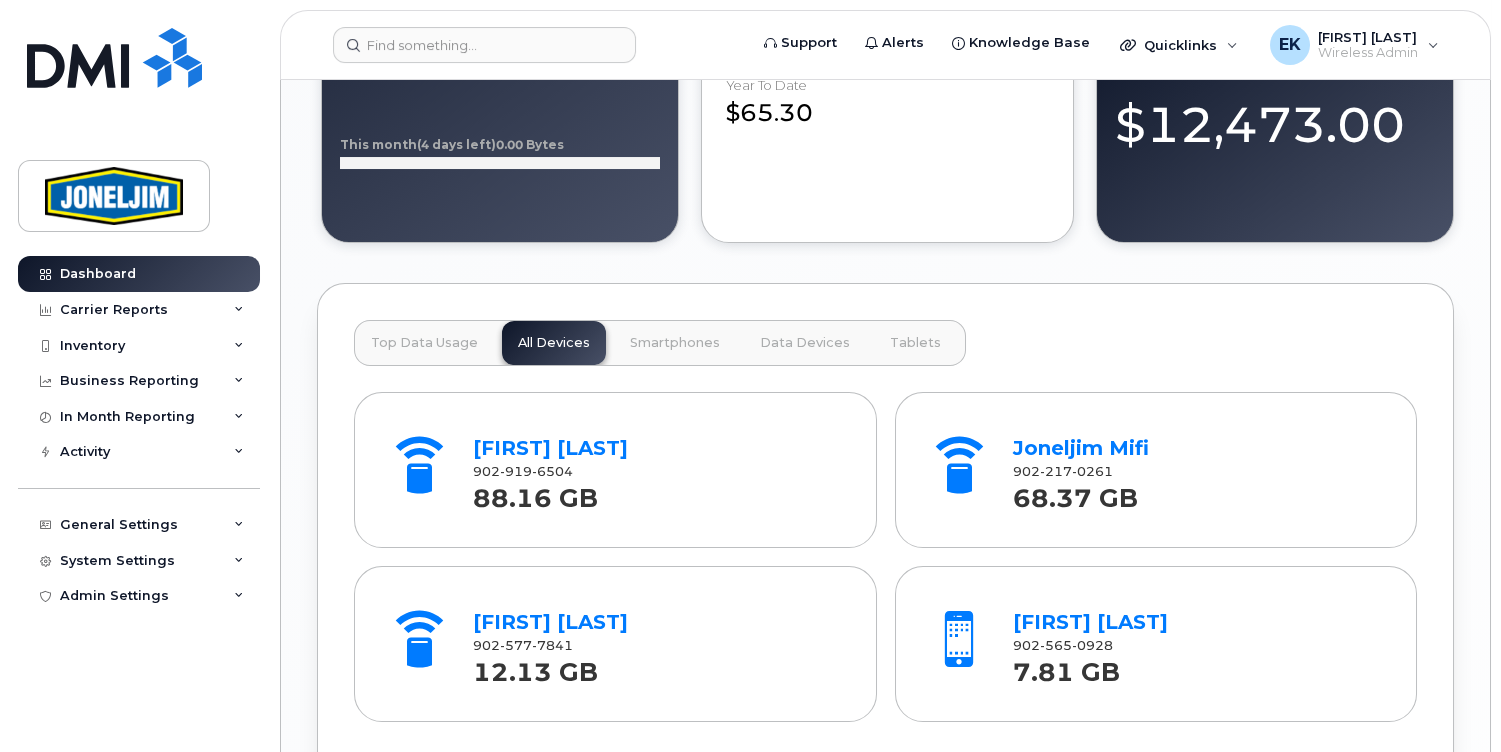scroll, scrollTop: 2222, scrollLeft: 0, axis: vertical 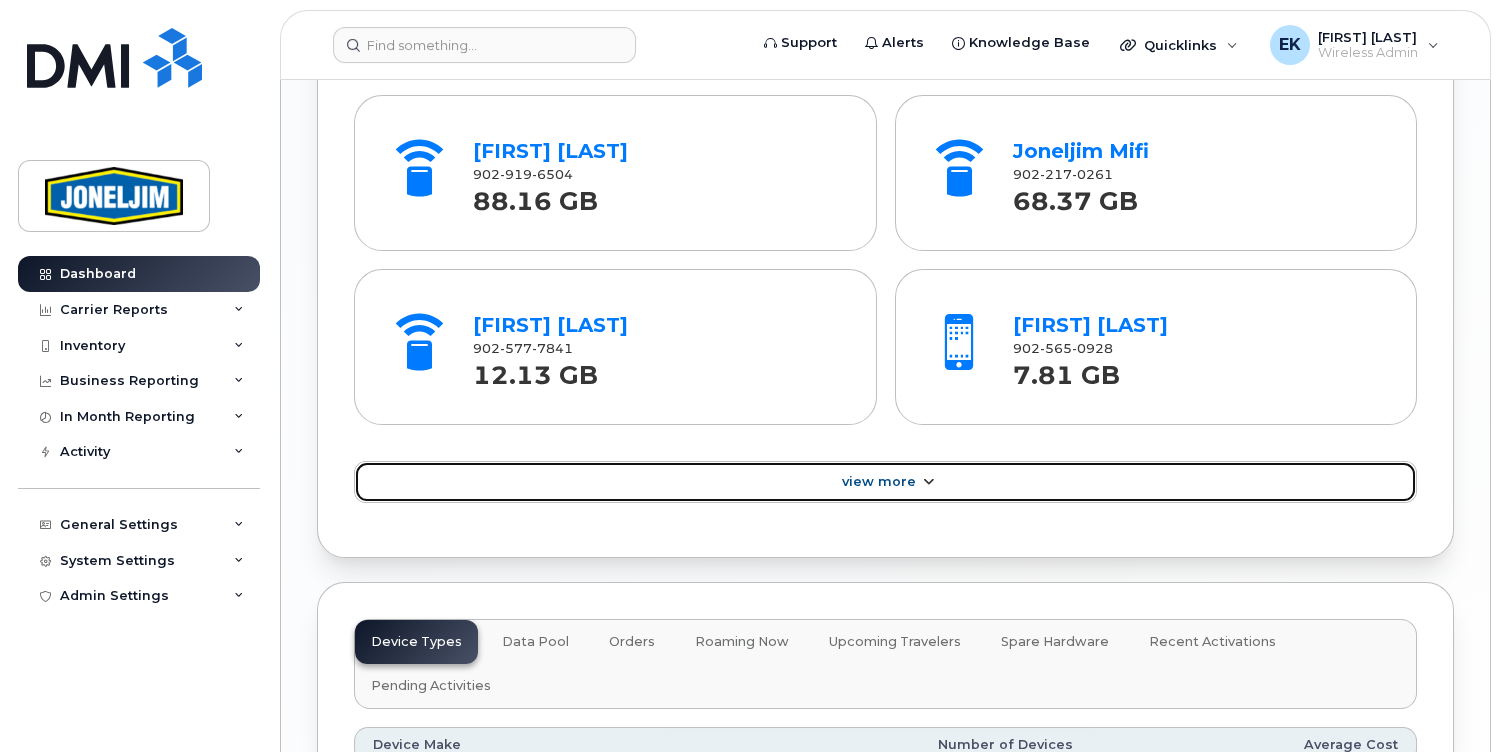 click on "View More" at bounding box center (879, 481) 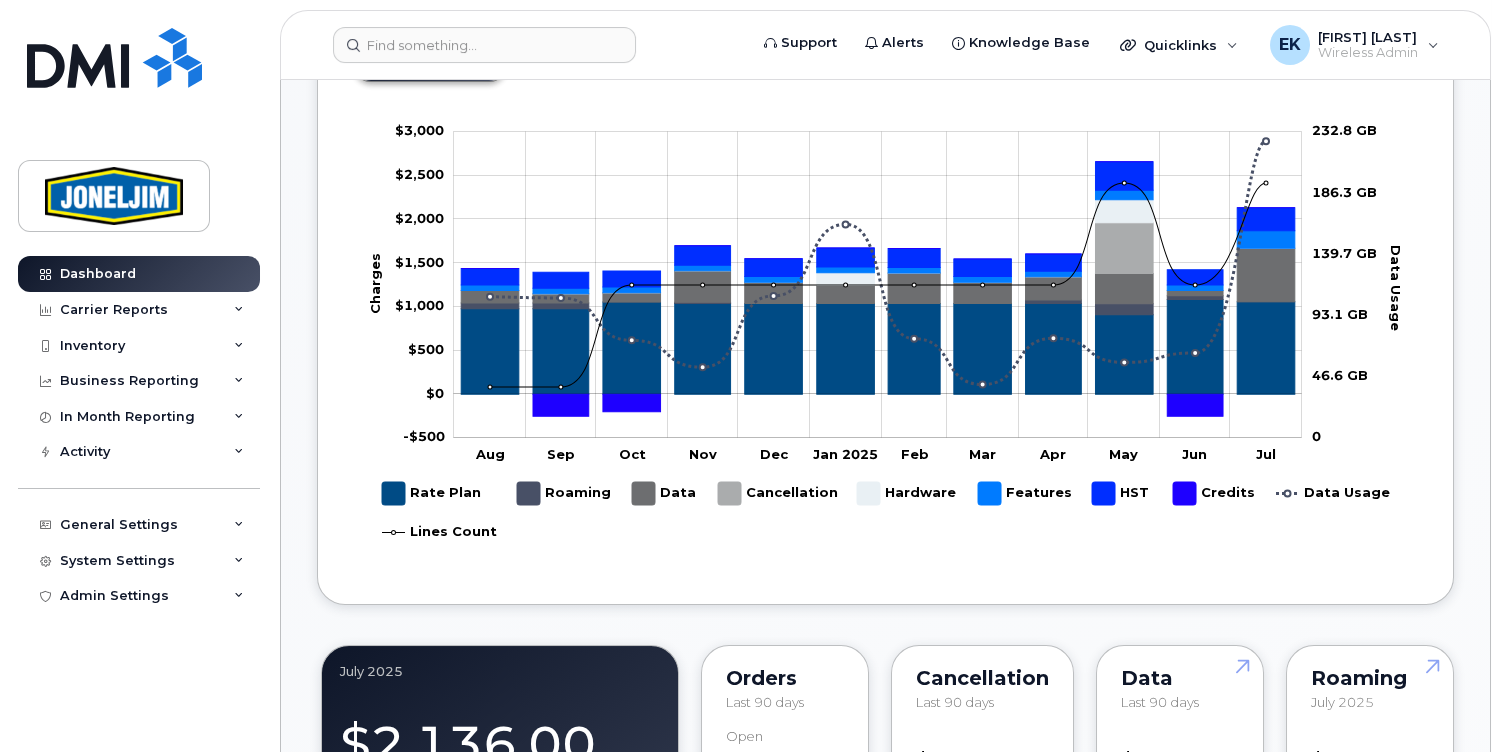 scroll, scrollTop: 592, scrollLeft: 0, axis: vertical 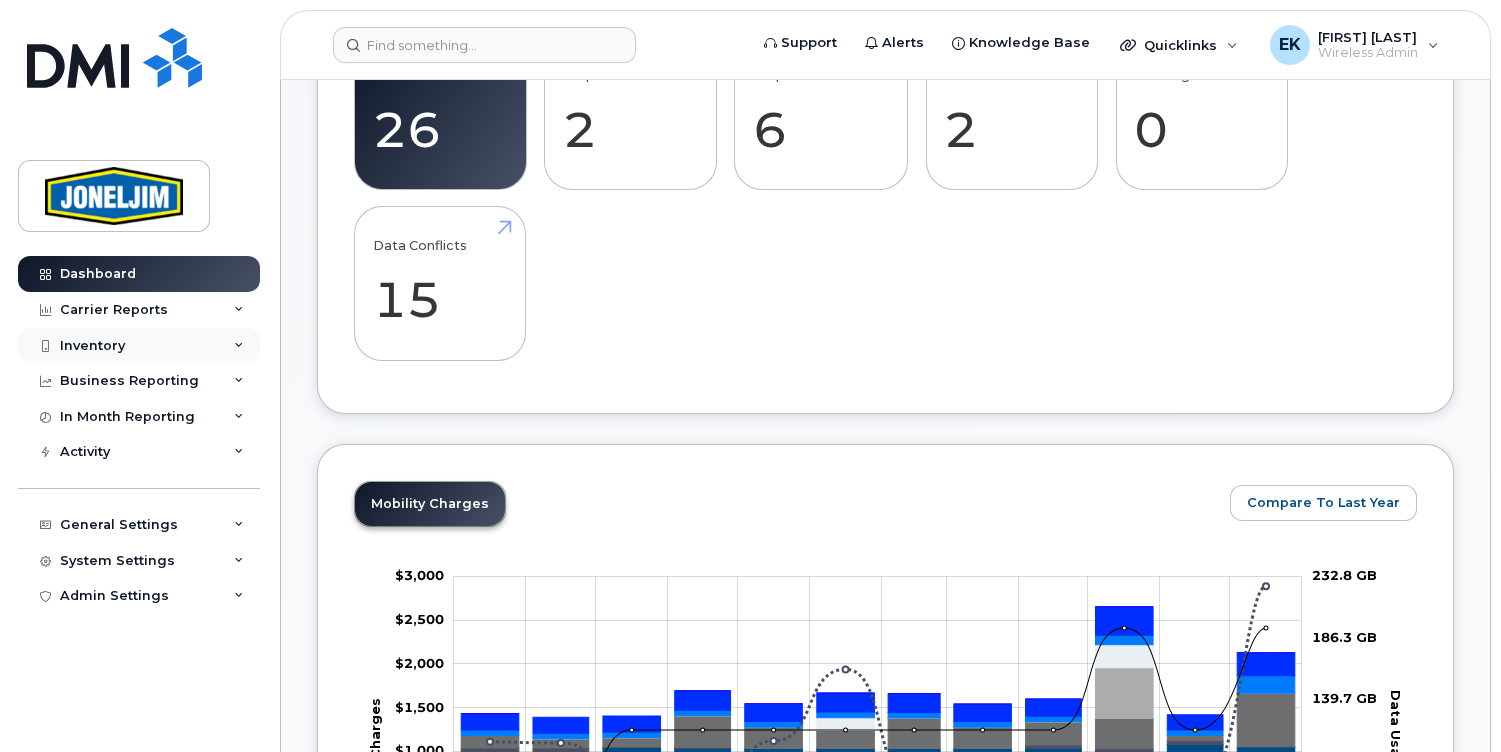 click on "Inventory" at bounding box center [92, 346] 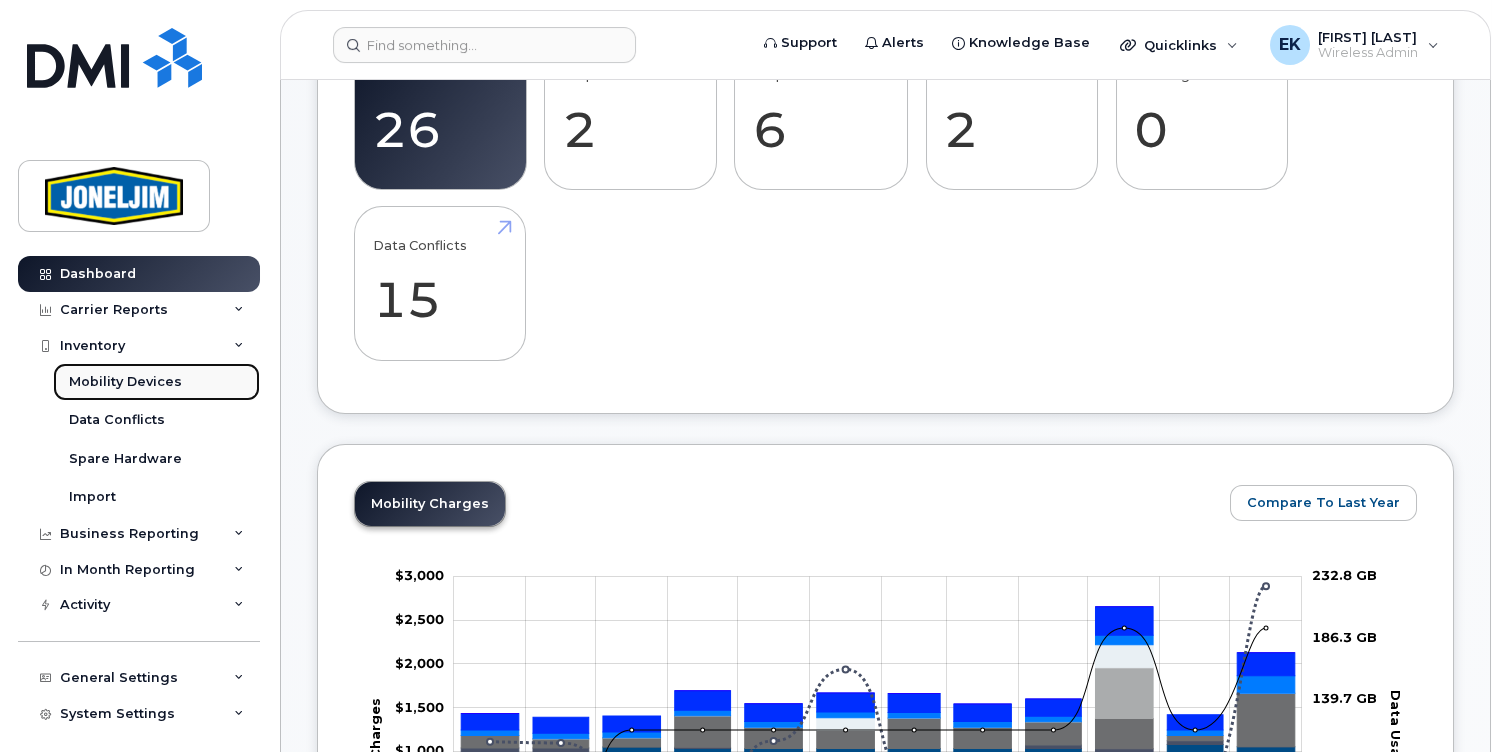 click on "Mobility Devices" at bounding box center (125, 382) 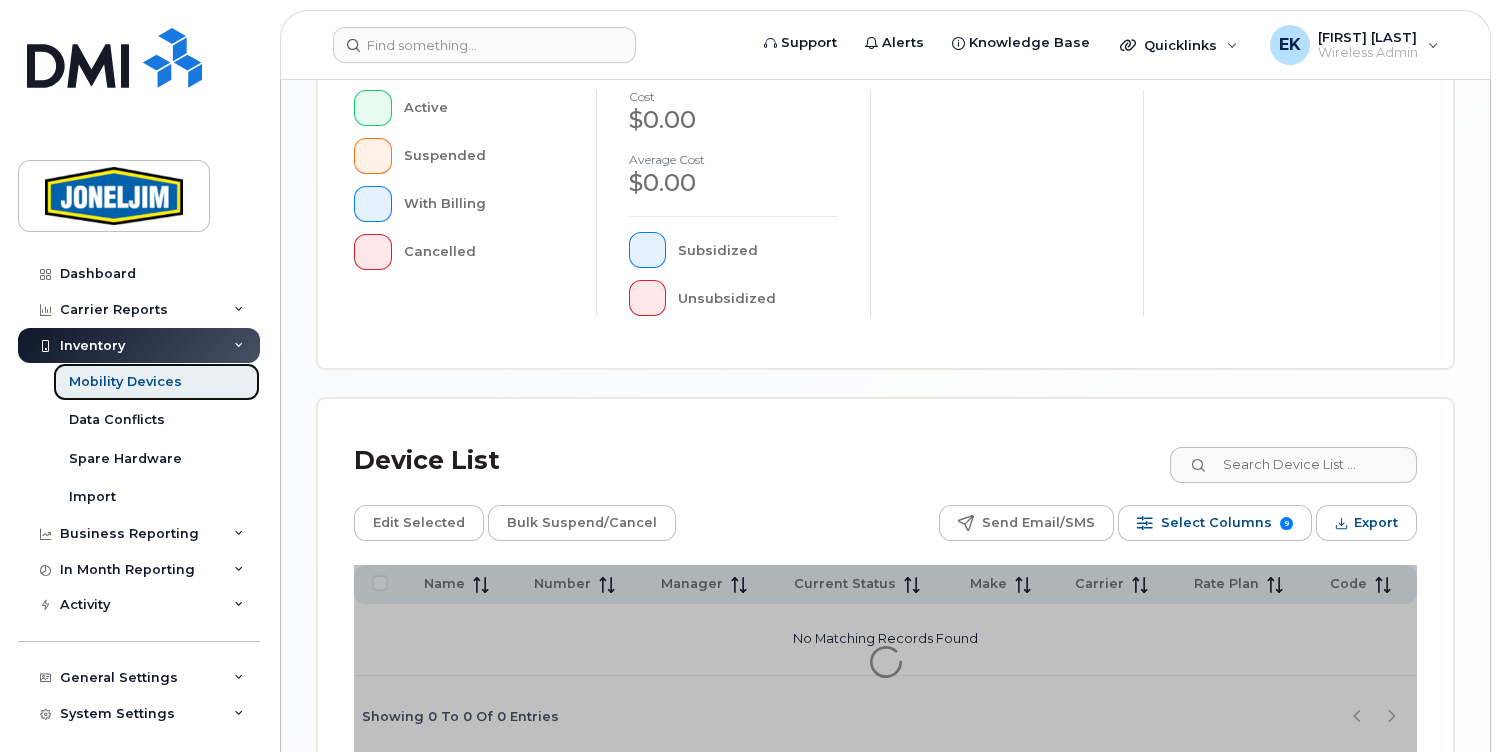scroll, scrollTop: 697, scrollLeft: 0, axis: vertical 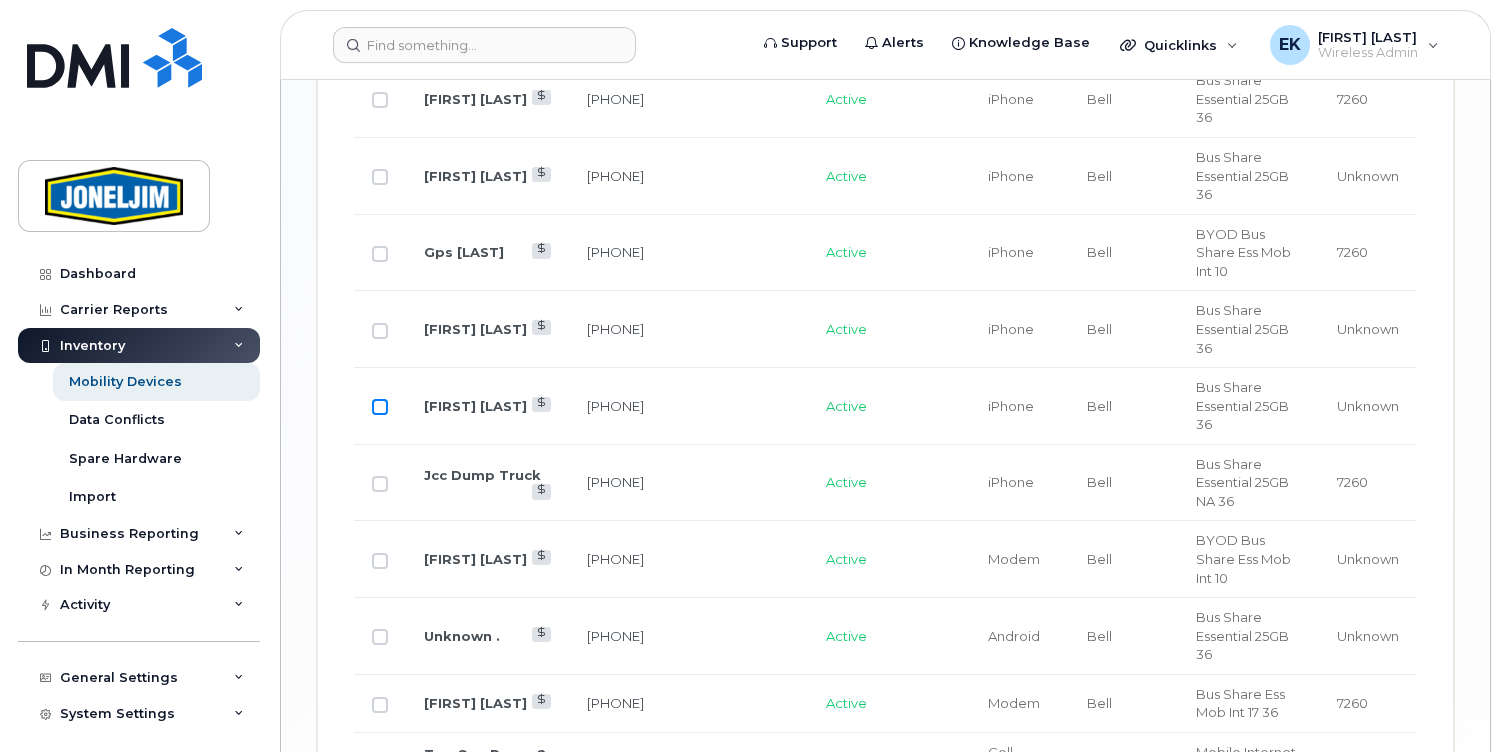 click at bounding box center [380, 407] 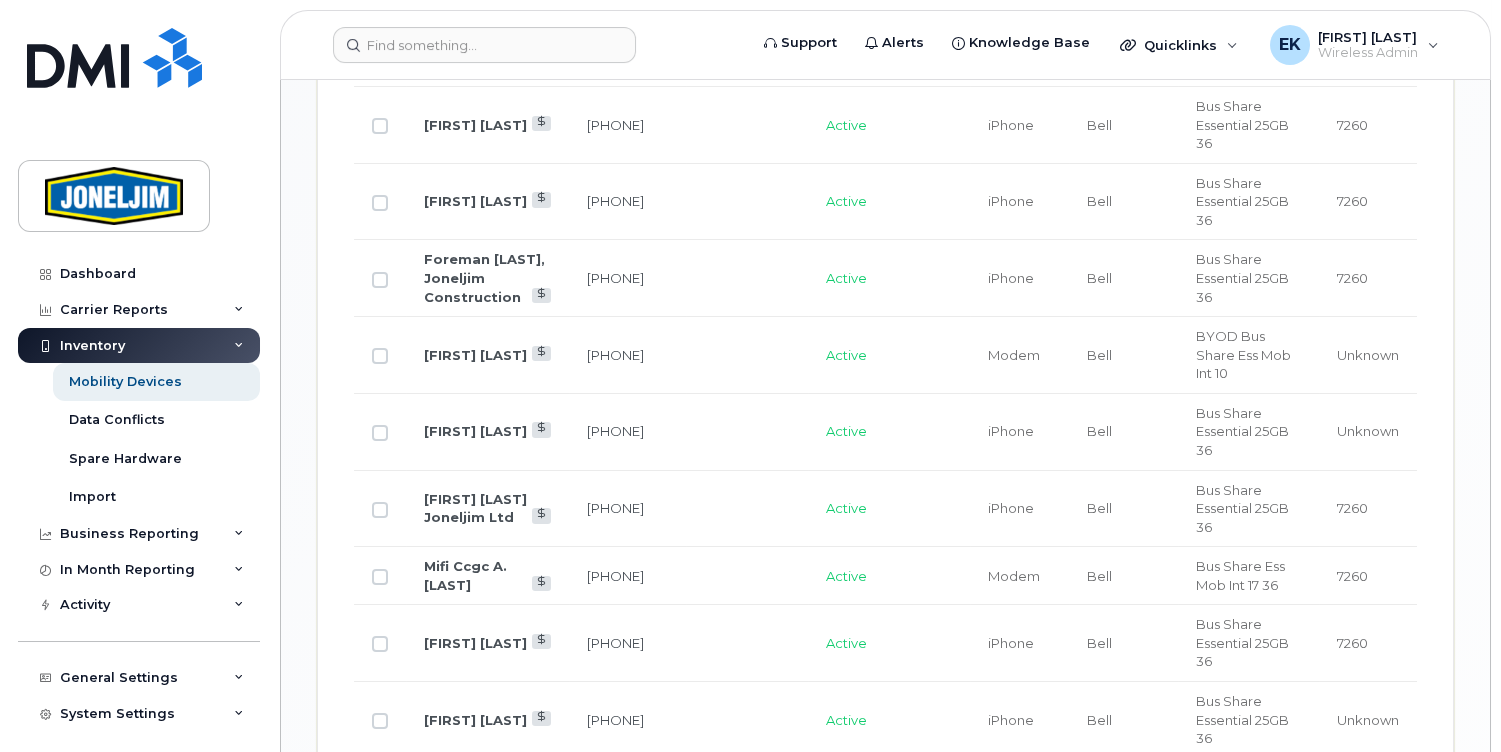 scroll, scrollTop: 1974, scrollLeft: 0, axis: vertical 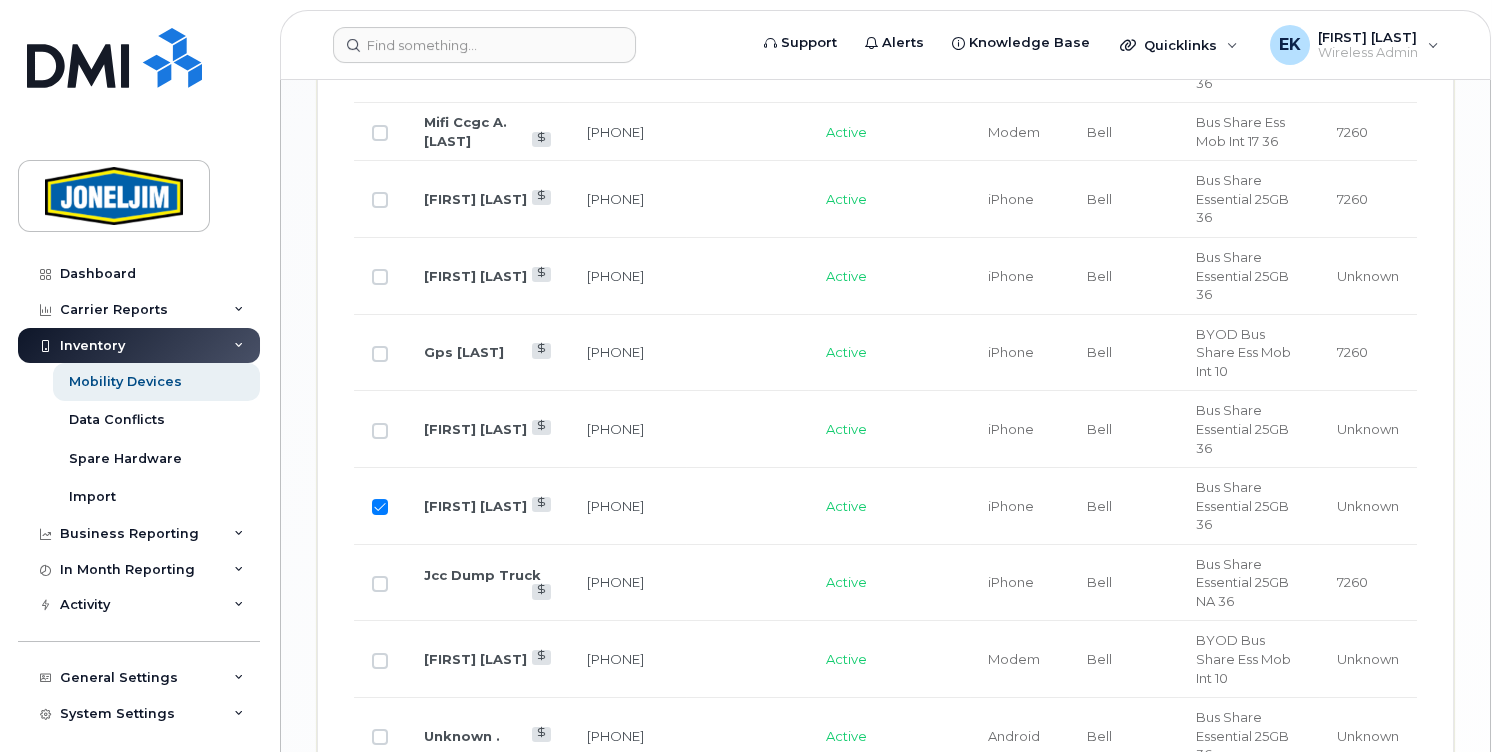 click at bounding box center (380, 507) 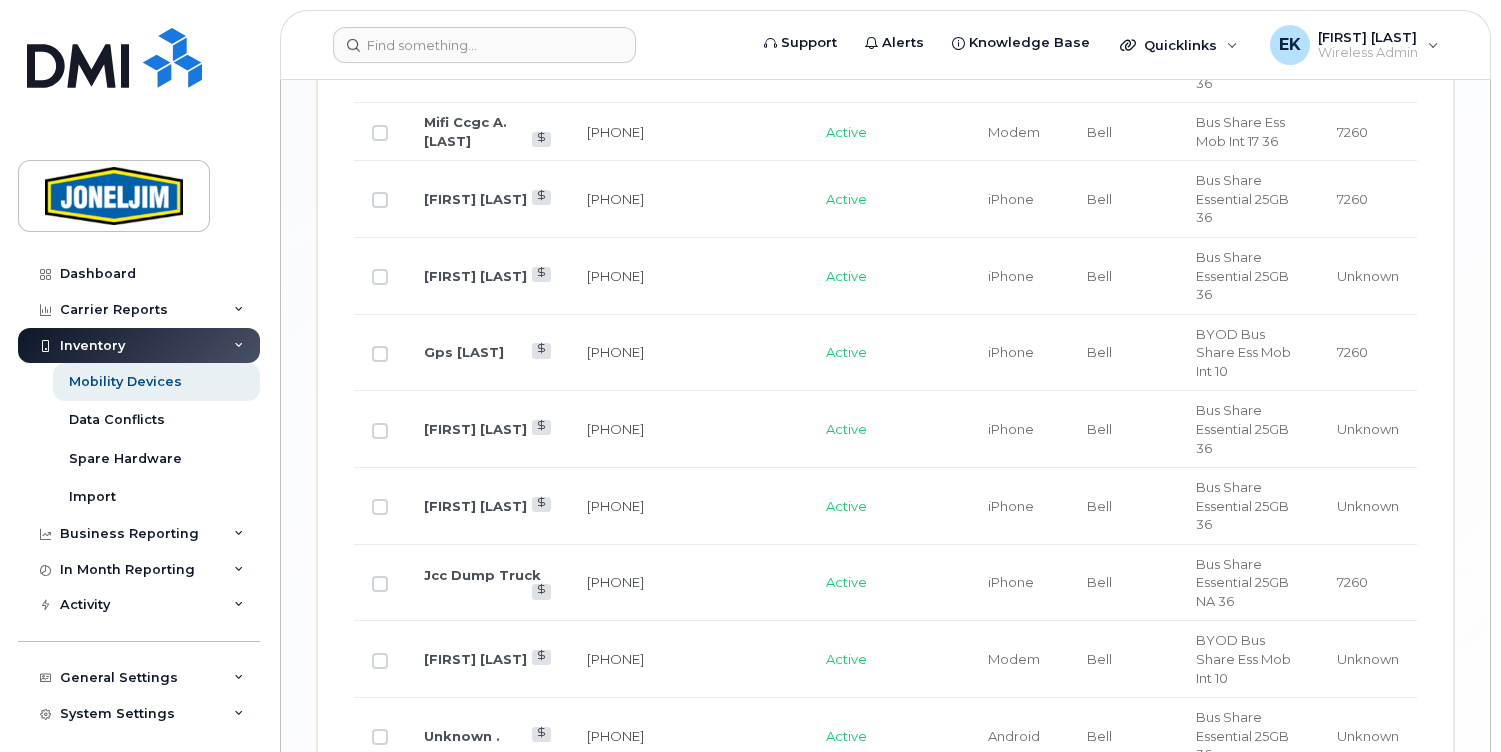 click on "Active" at bounding box center (846, 506) 